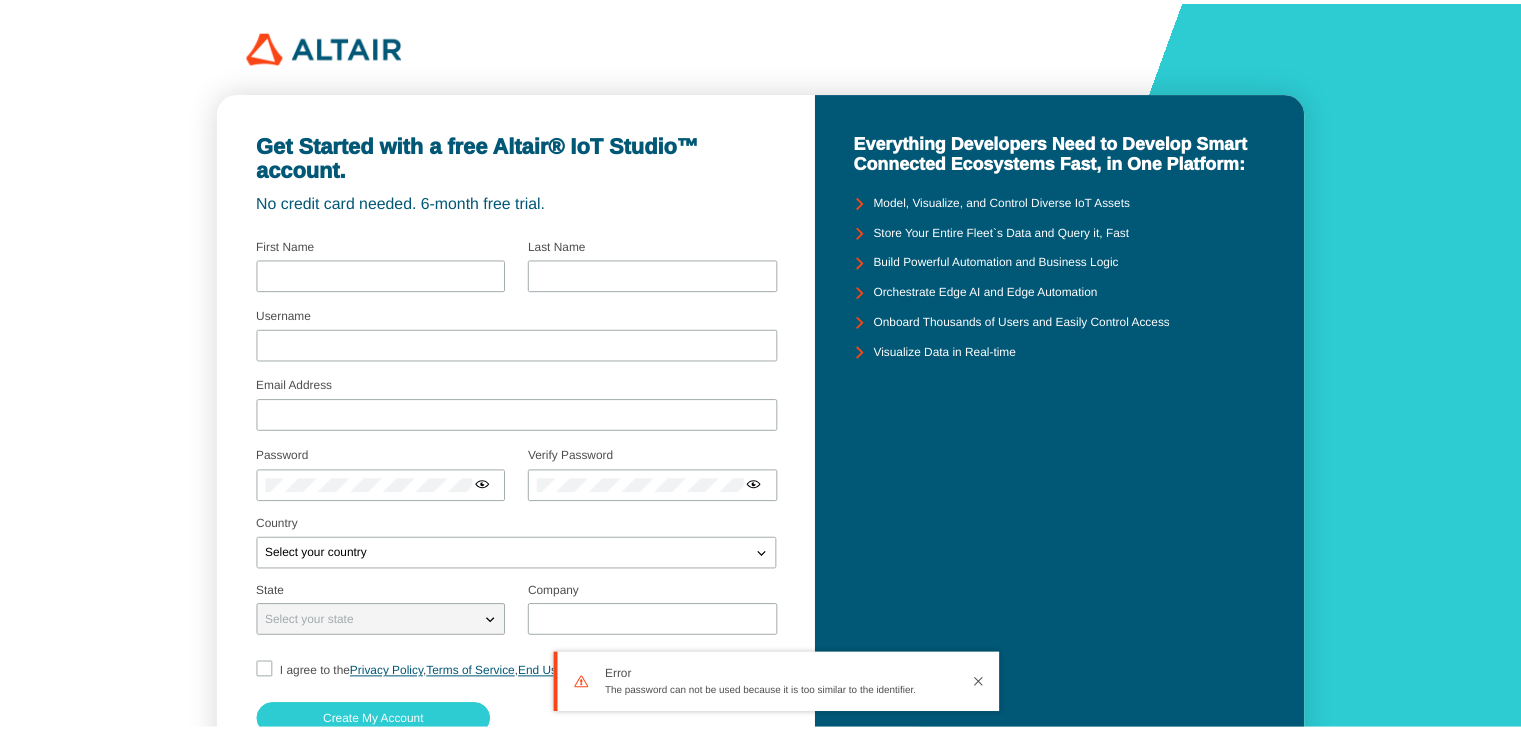 scroll, scrollTop: 0, scrollLeft: 0, axis: both 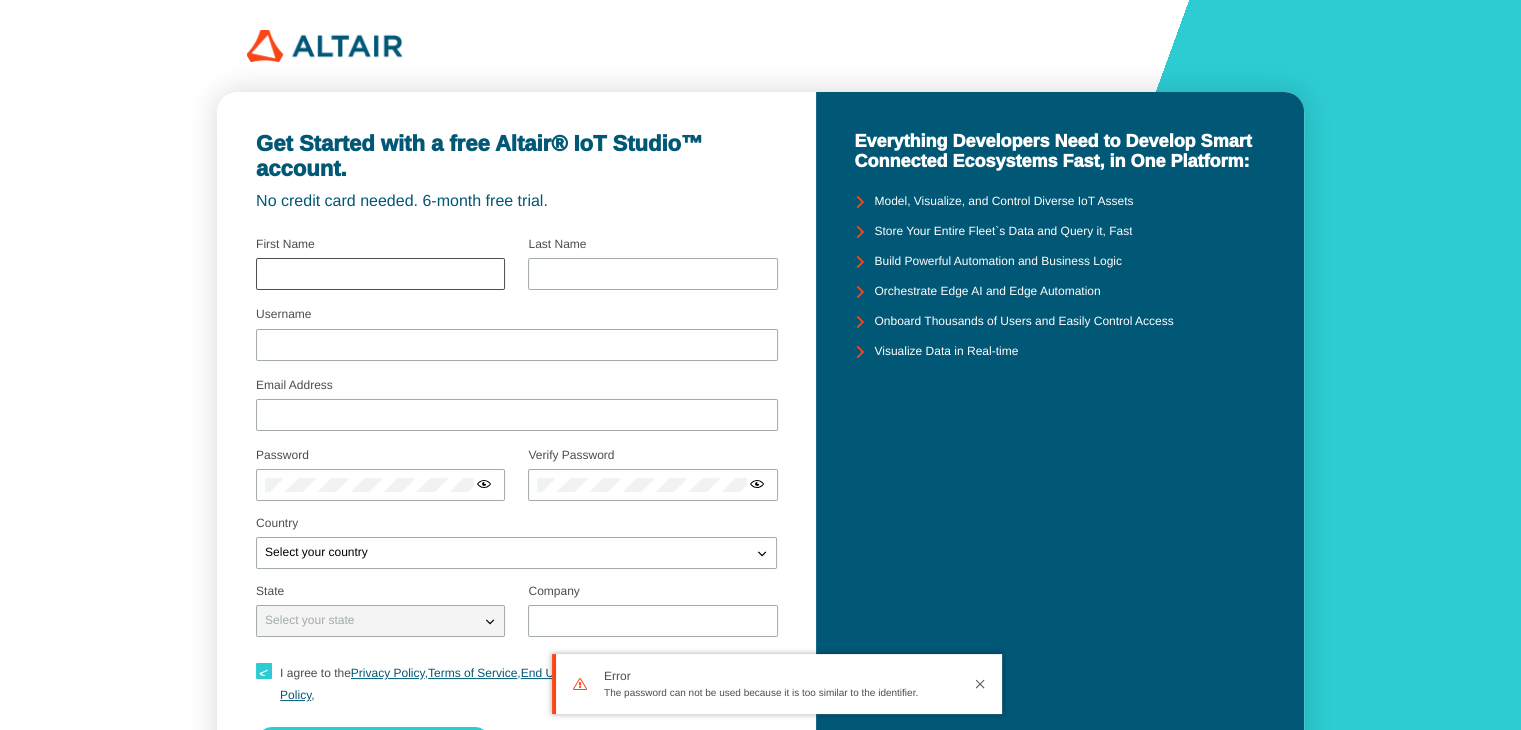 type on "Ruslan" 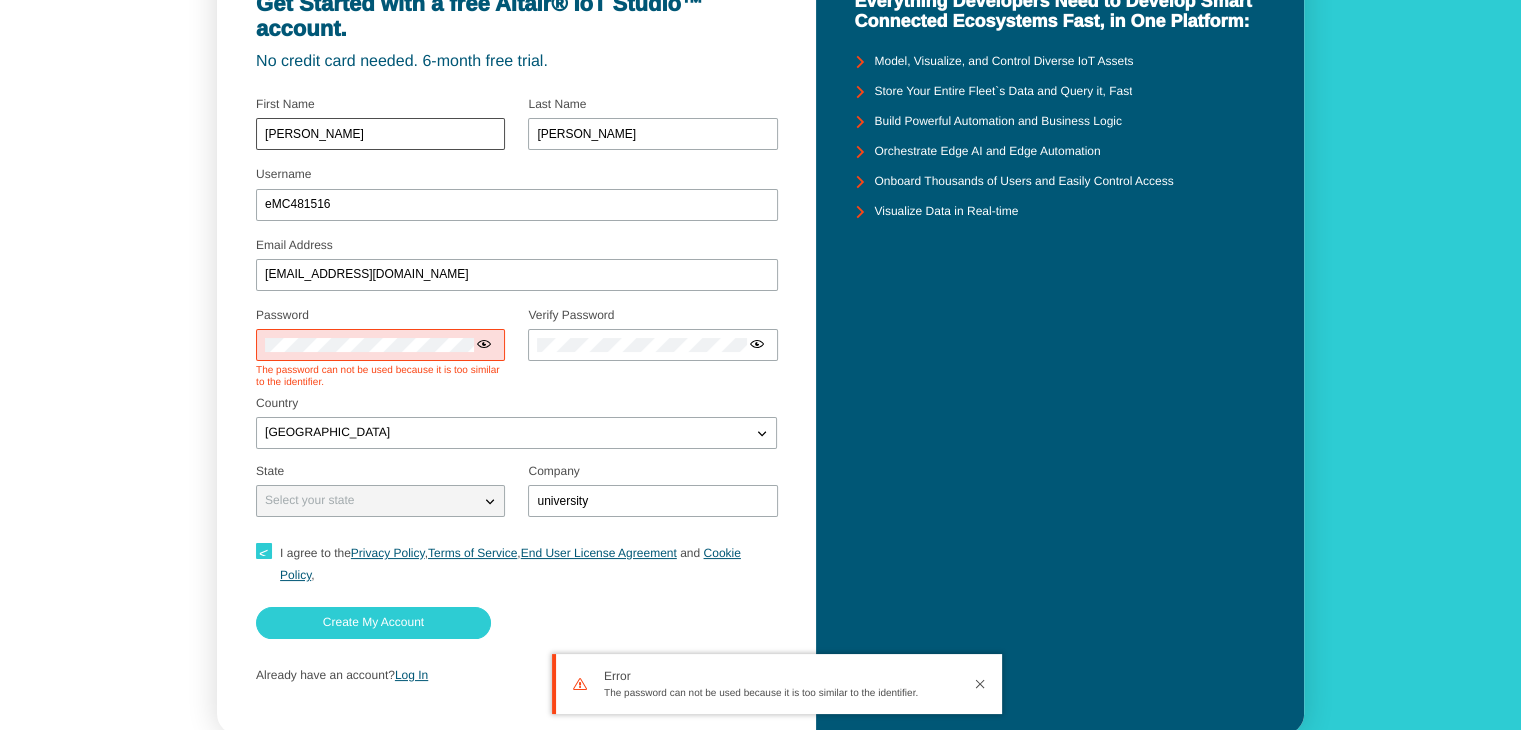 scroll, scrollTop: 193, scrollLeft: 0, axis: vertical 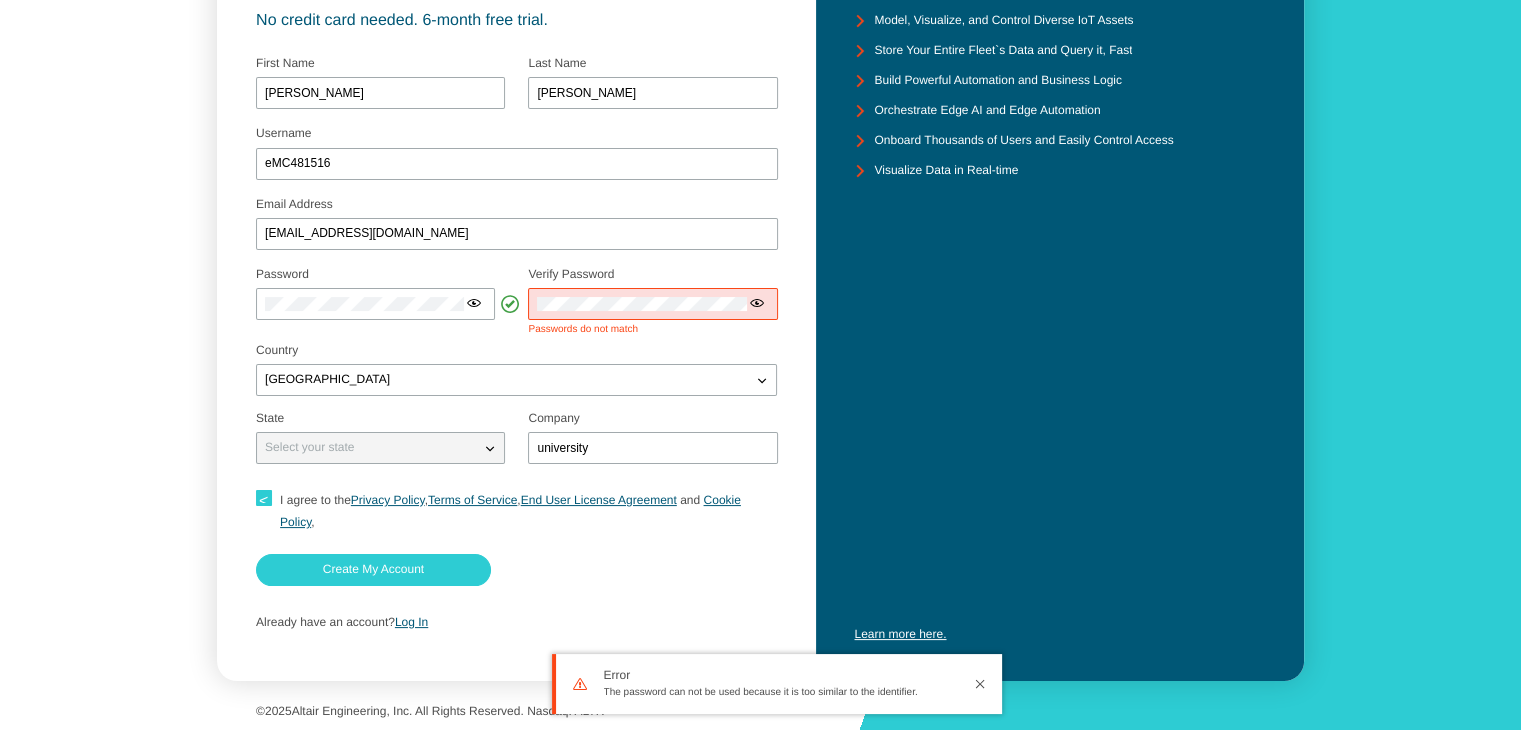 click at bounding box center (652, 304) 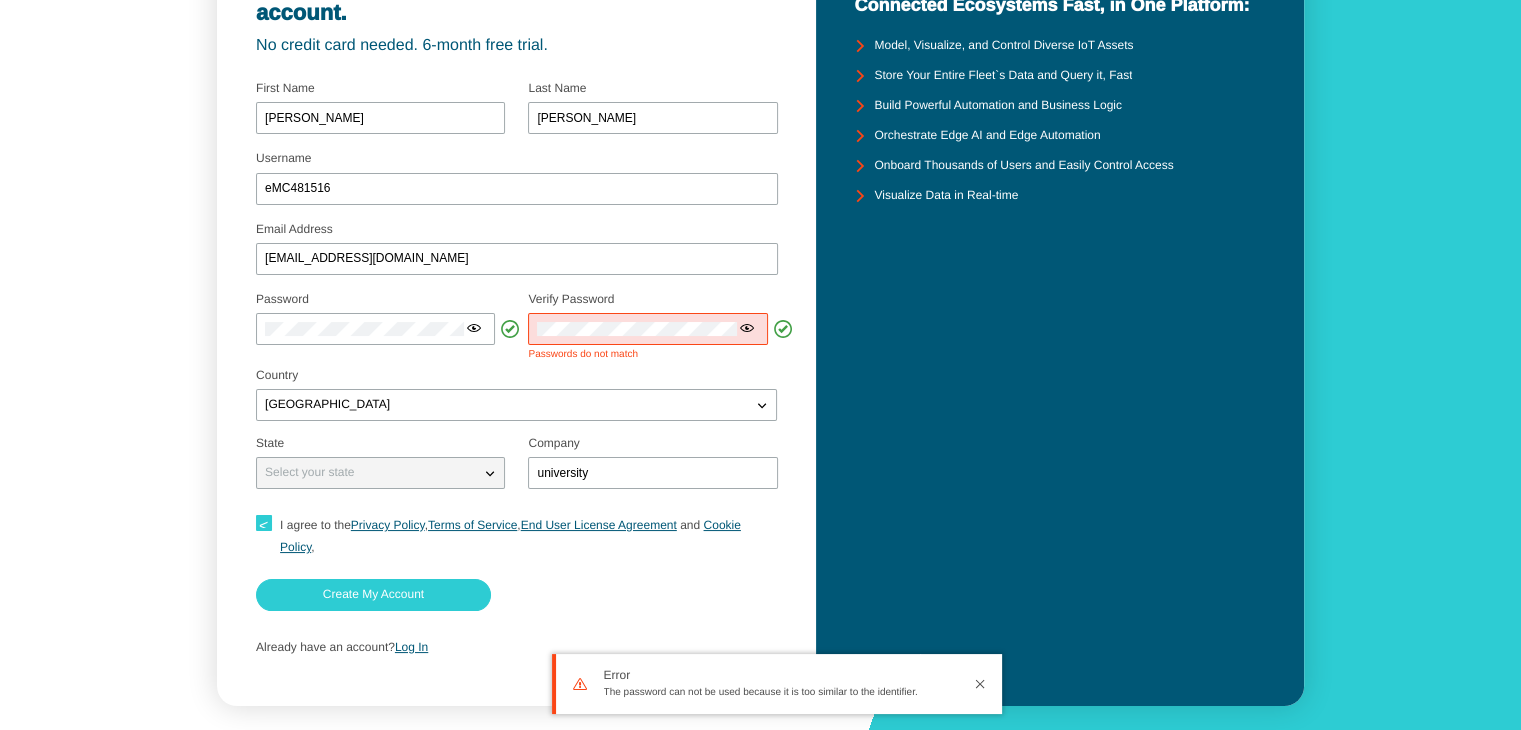 scroll, scrollTop: 144, scrollLeft: 0, axis: vertical 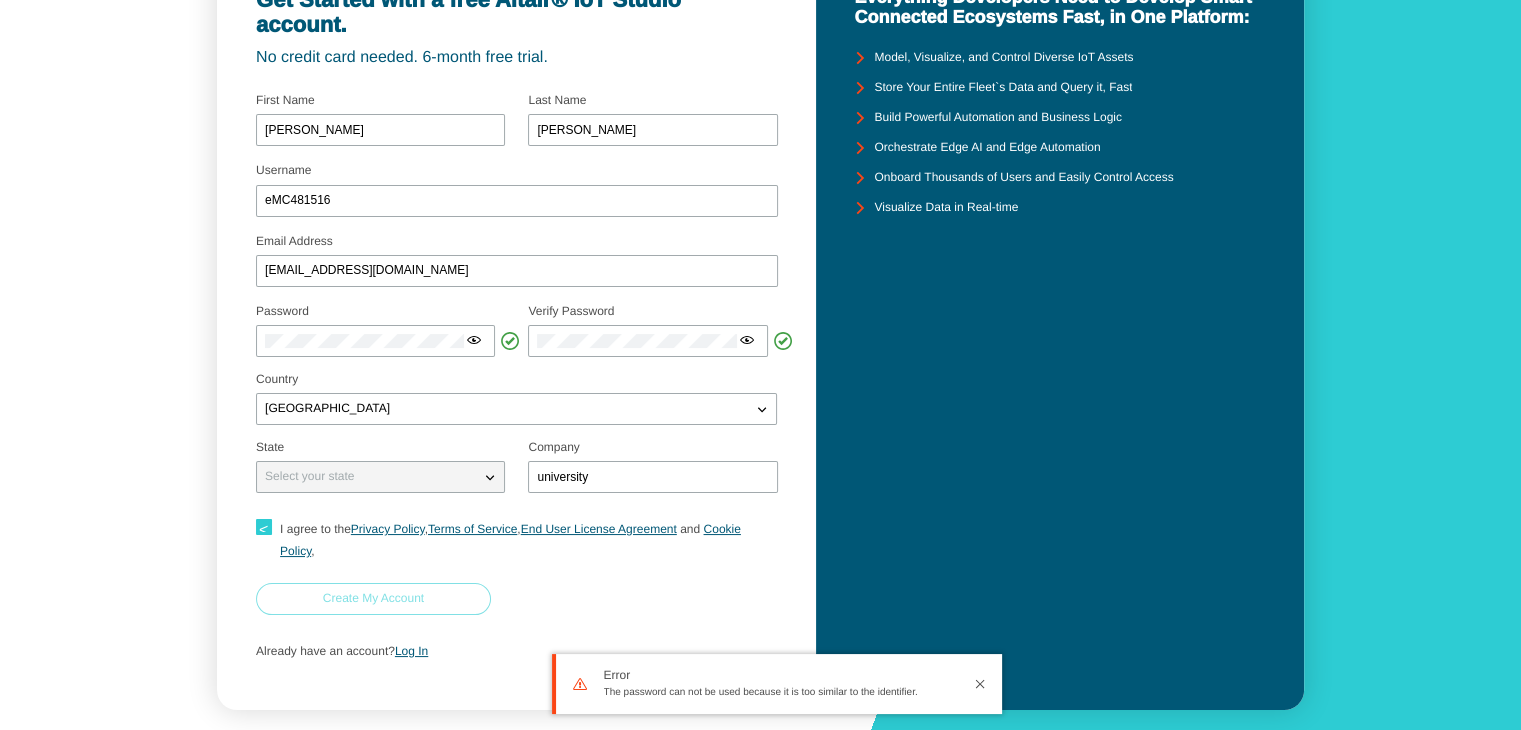 click on "Create My Account" at bounding box center [373, 599] 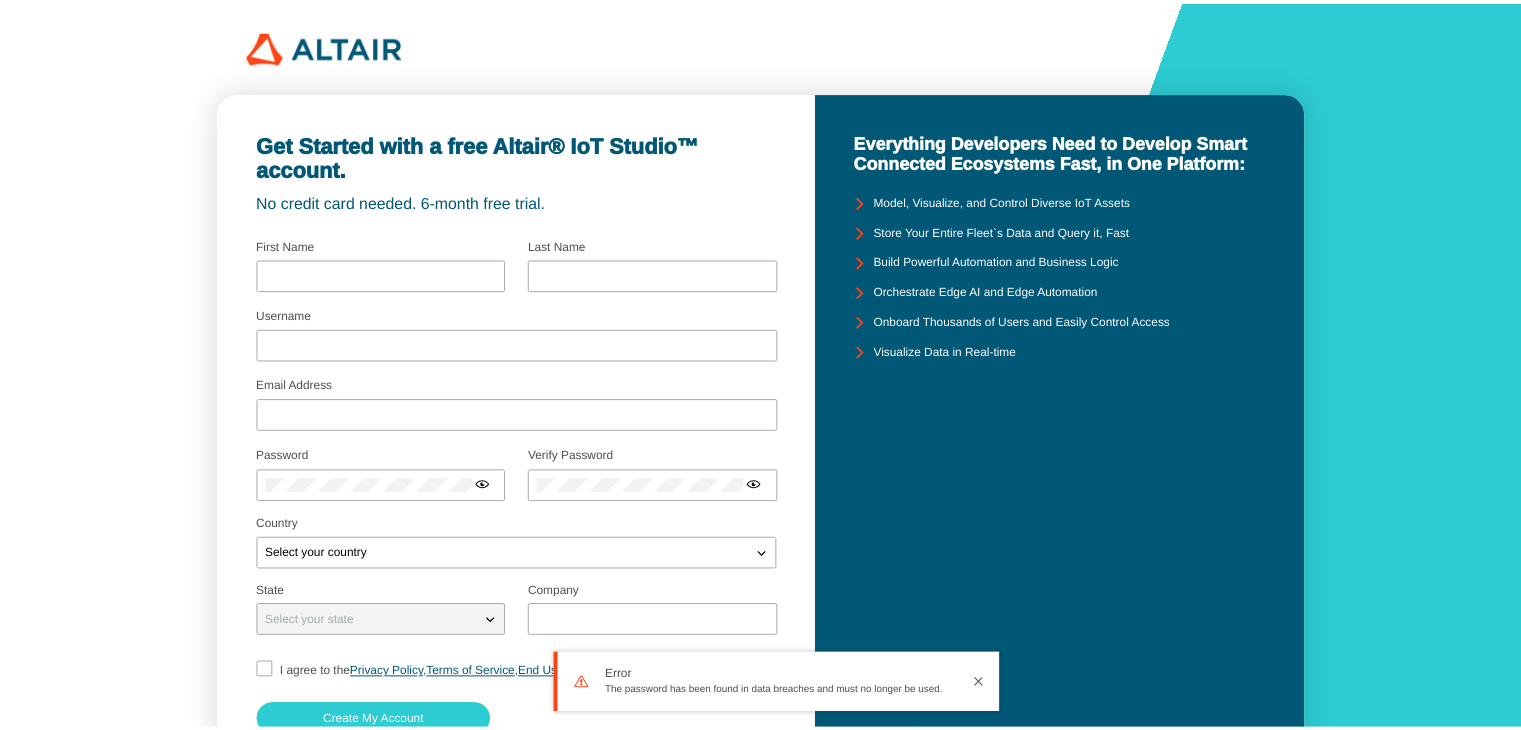 scroll, scrollTop: 0, scrollLeft: 0, axis: both 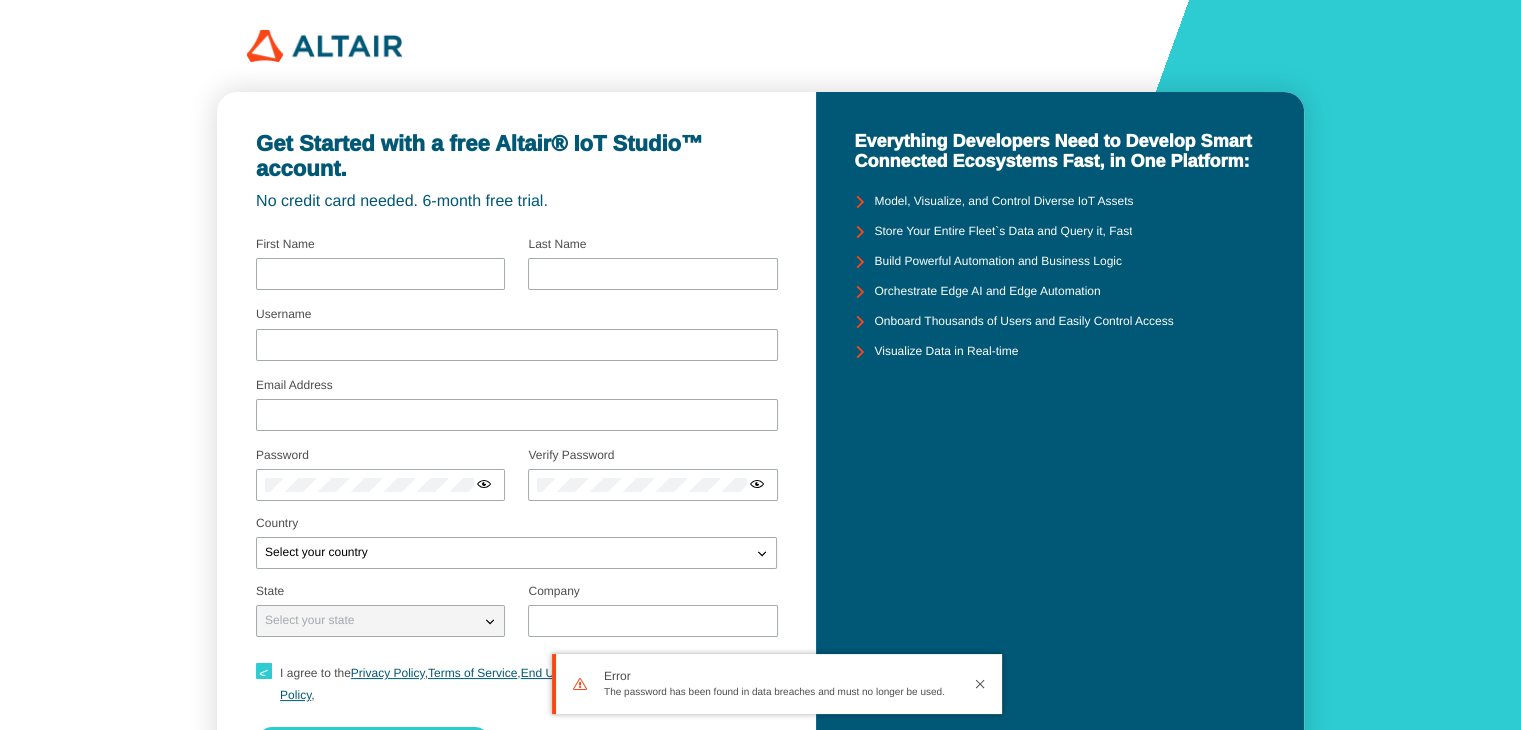 type on "Ruslan" 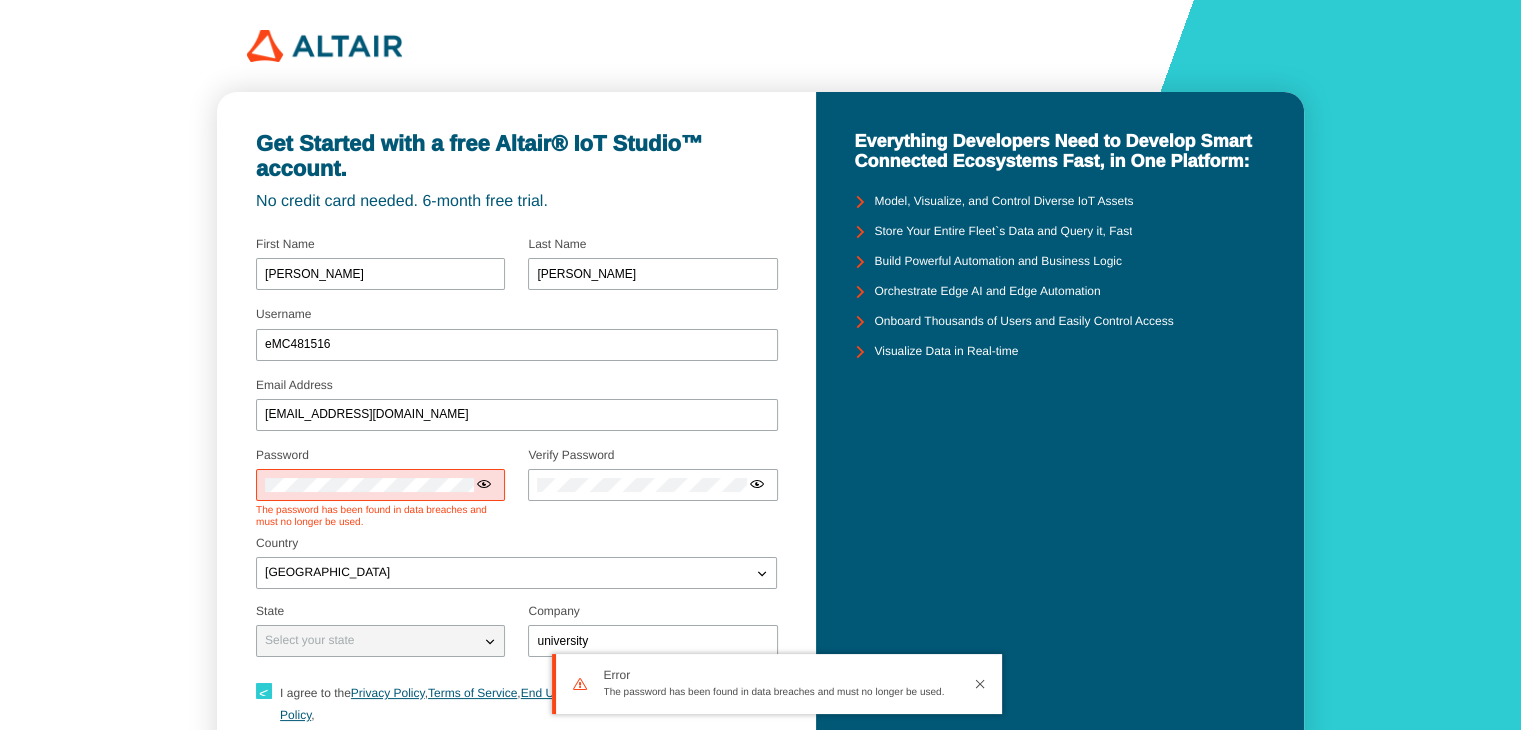 click on "Get Started with a free Altair® IoT Studio™ account.
No credit card needed. 6-month free trial.
Username
eMC481516
Email Address
tech.deck@bk.ru Password" at bounding box center (760, 461) 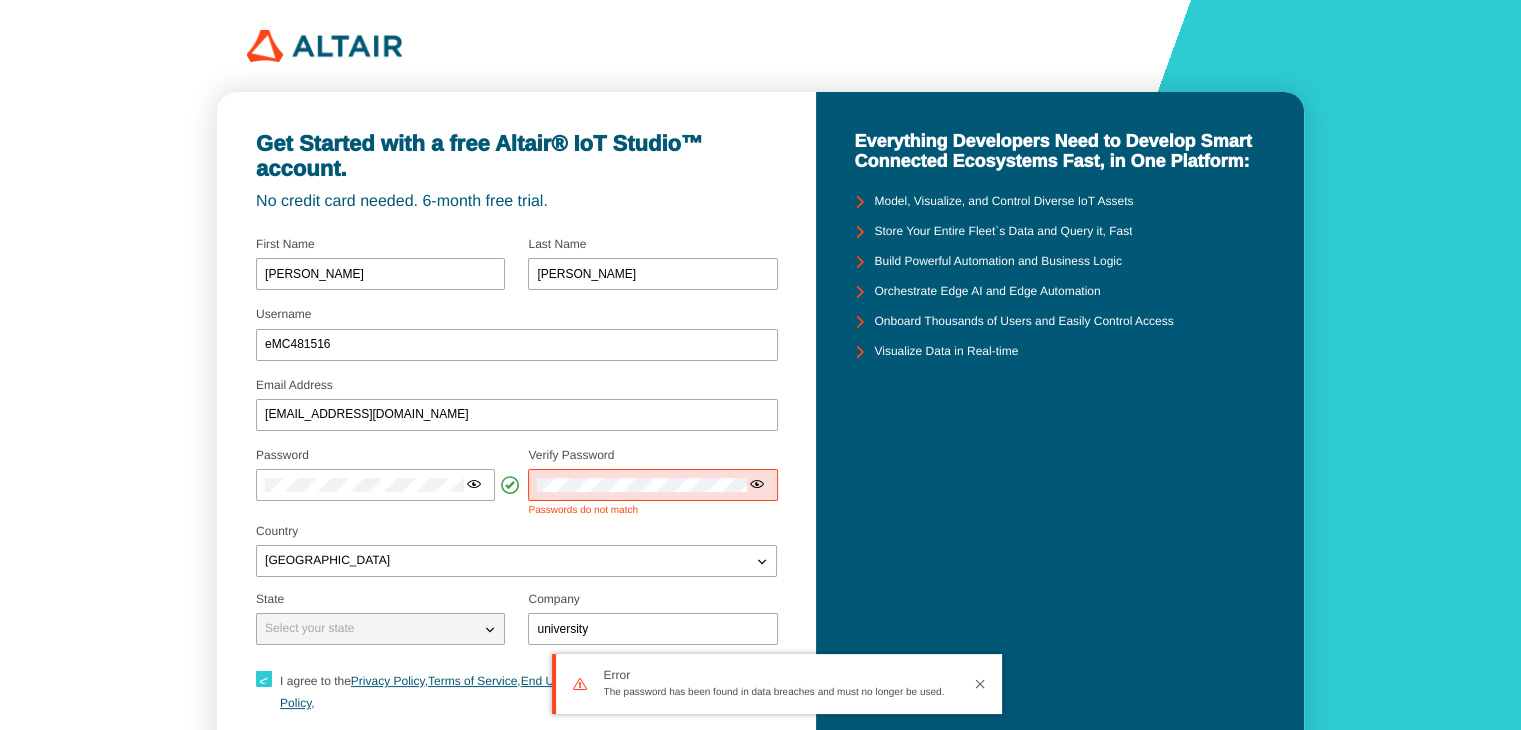 click on "Password
Select your password carefully
Use
at least 8 characters
a passphrase sufficiently different from your username
Verify Password" at bounding box center (516, 484) 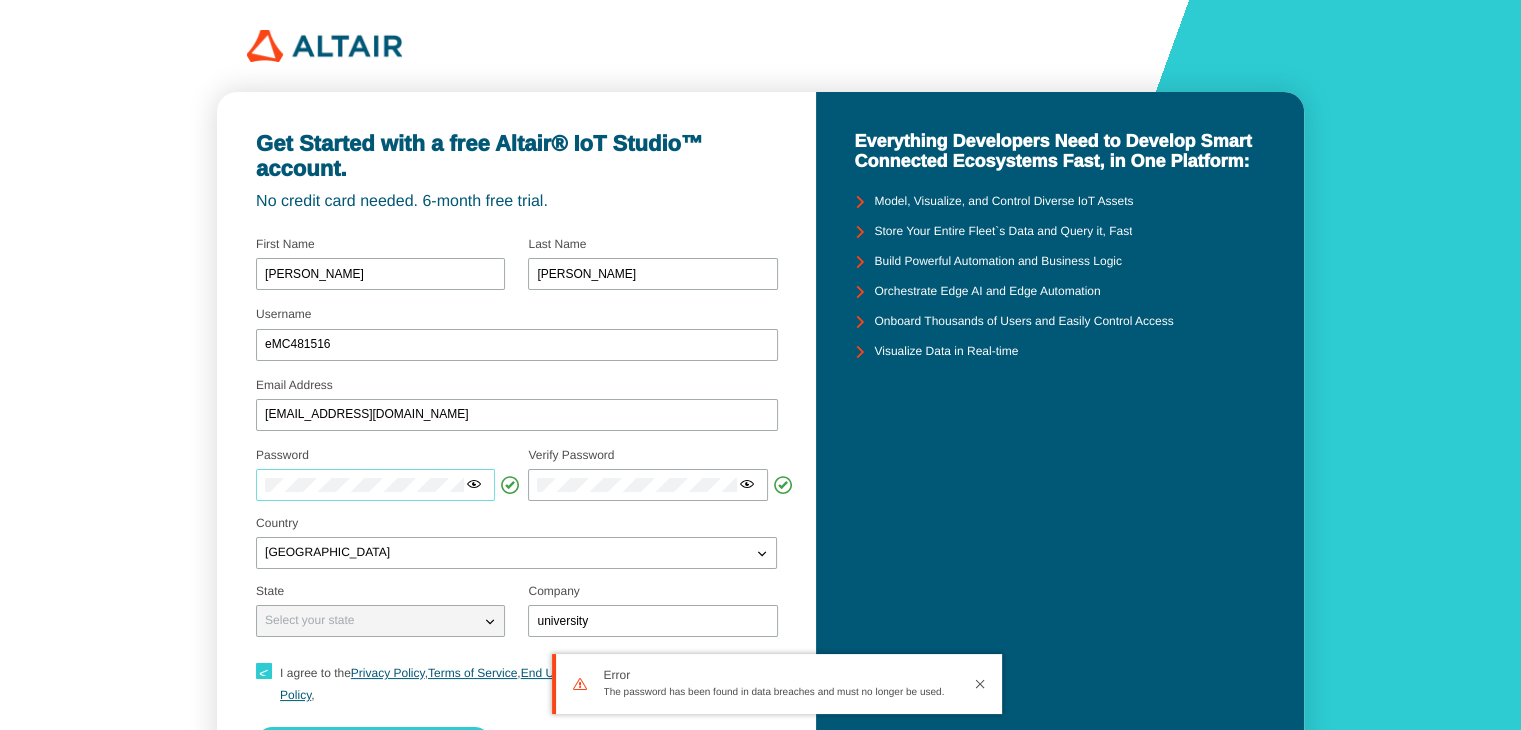 click on "Get Started with a free Altair® IoT Studio™ account.
No credit card needed. 6-month free trial.
Username
eMC481516
Email Address
tech.deck@bk.ru Password" at bounding box center [760, 451] 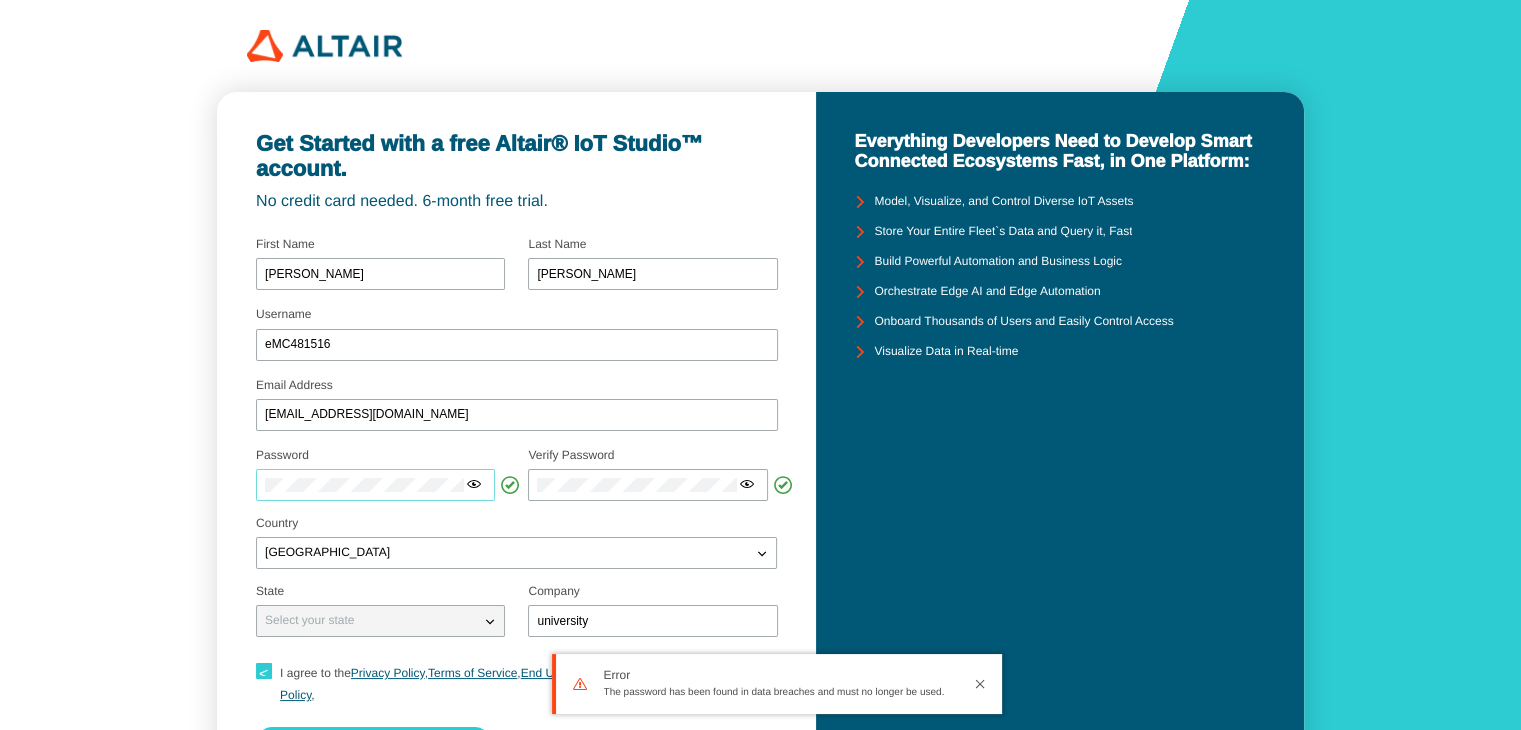 scroll, scrollTop: 173, scrollLeft: 0, axis: vertical 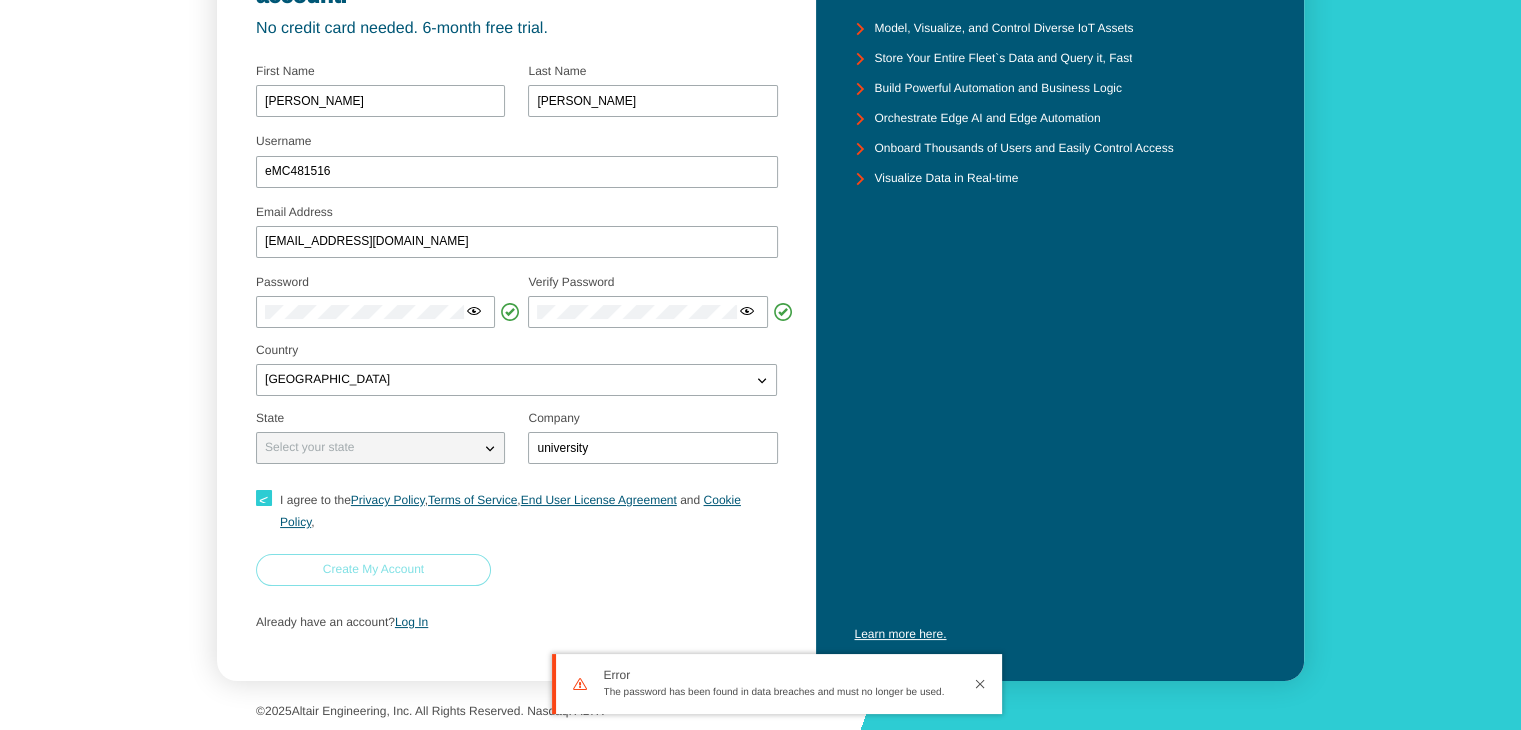 click on "Create My Account" at bounding box center [373, 570] 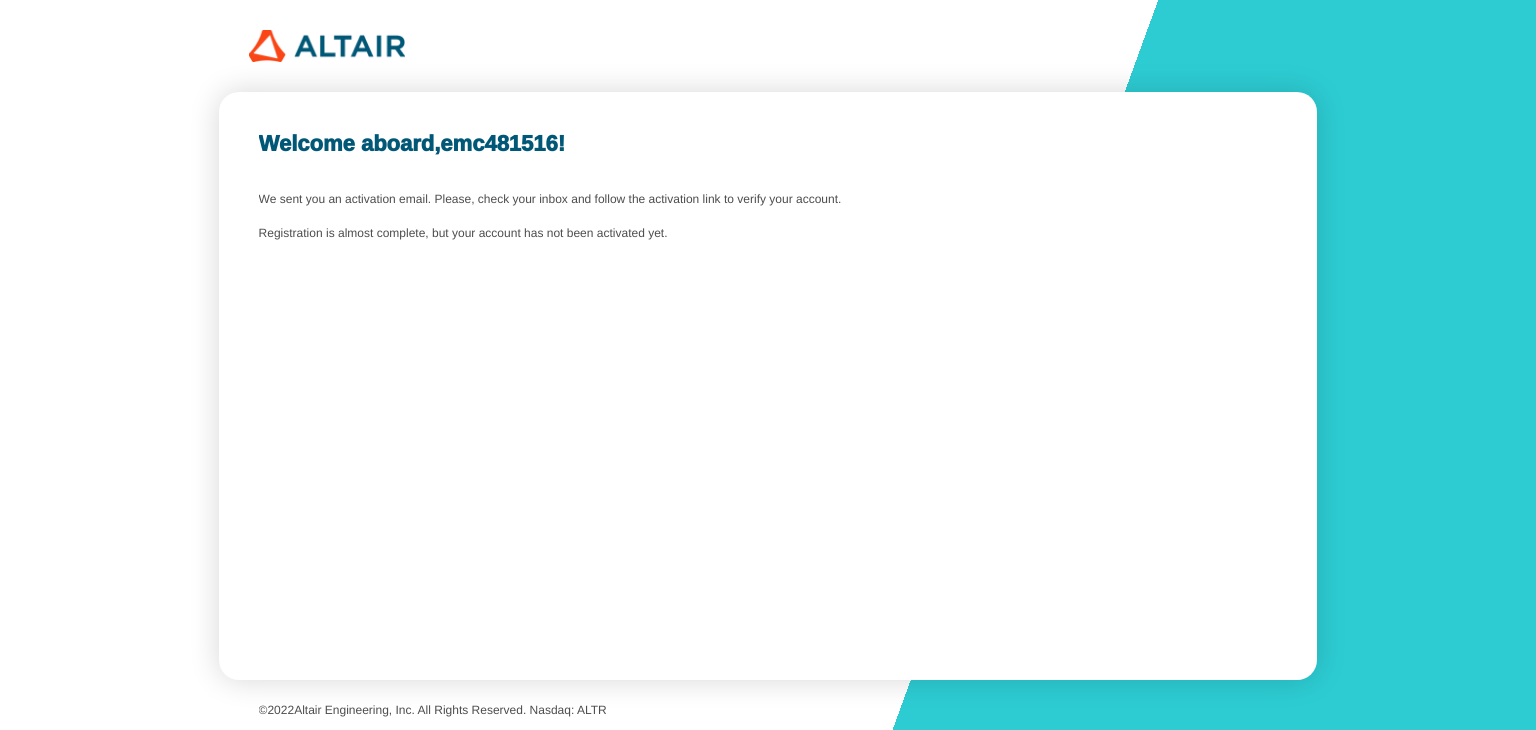 scroll, scrollTop: 0, scrollLeft: 0, axis: both 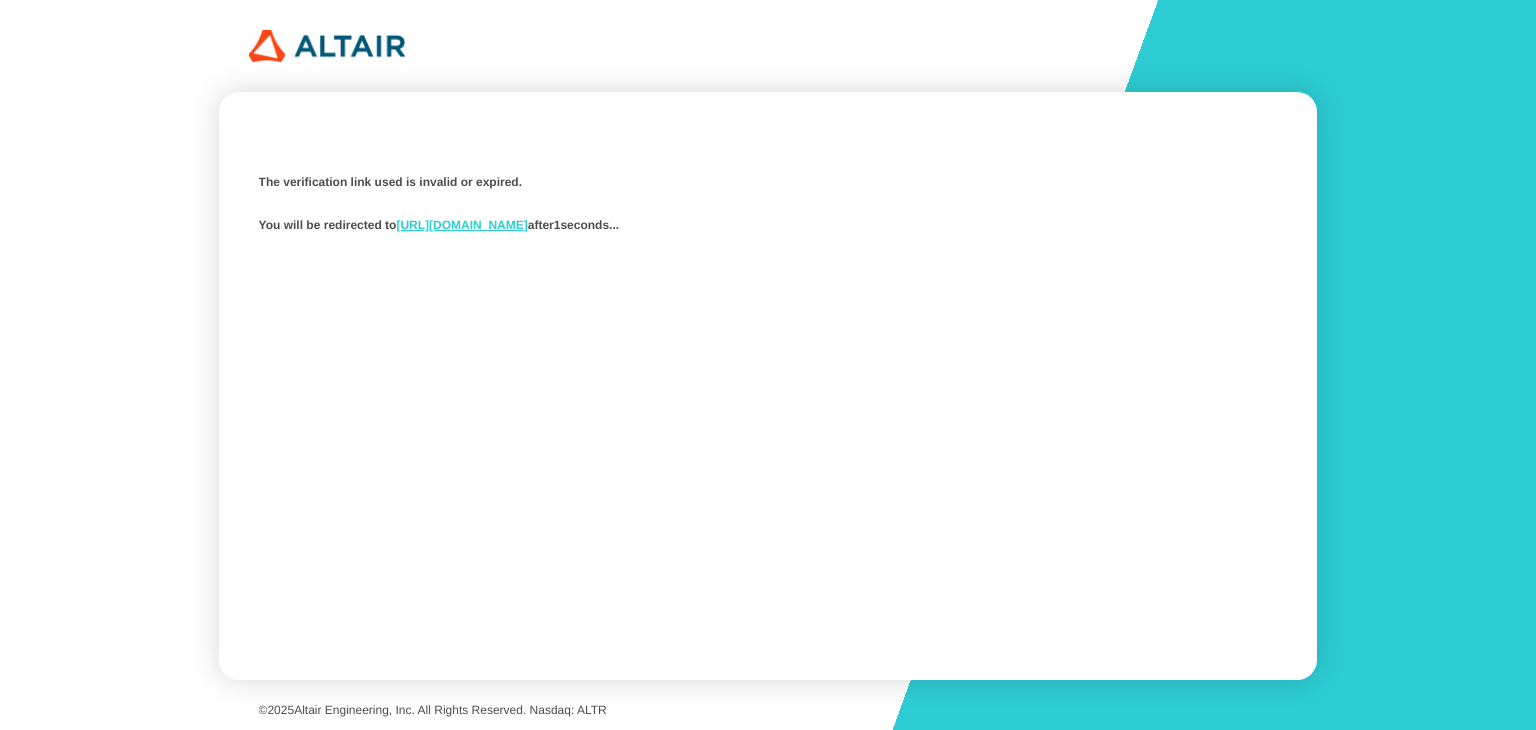 click on "https://idp.swx.altairone.com/verification/resend?flow=d3fef24c-9cb5-4d8a-8b2b-372fab7e9195" at bounding box center [461, 225] 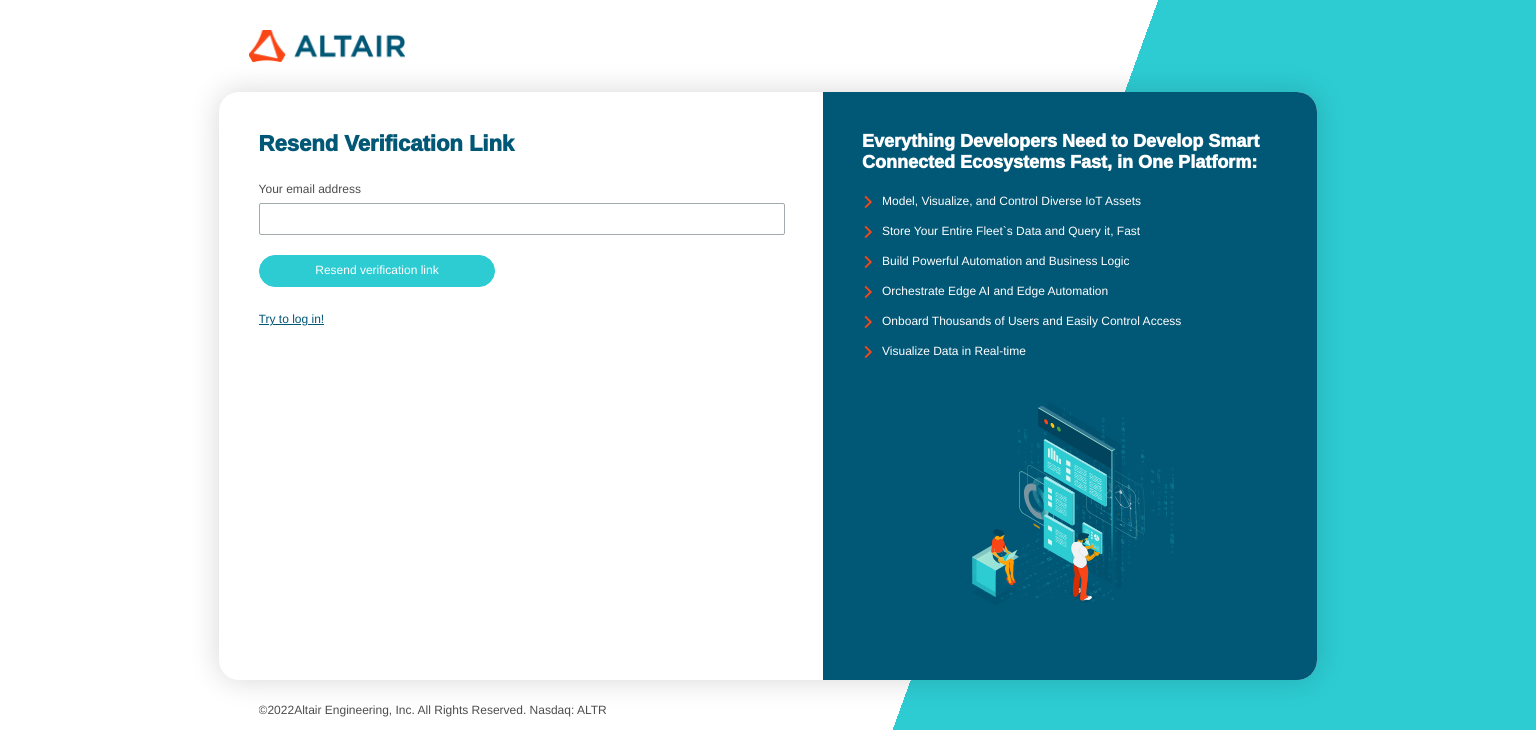 scroll, scrollTop: 0, scrollLeft: 0, axis: both 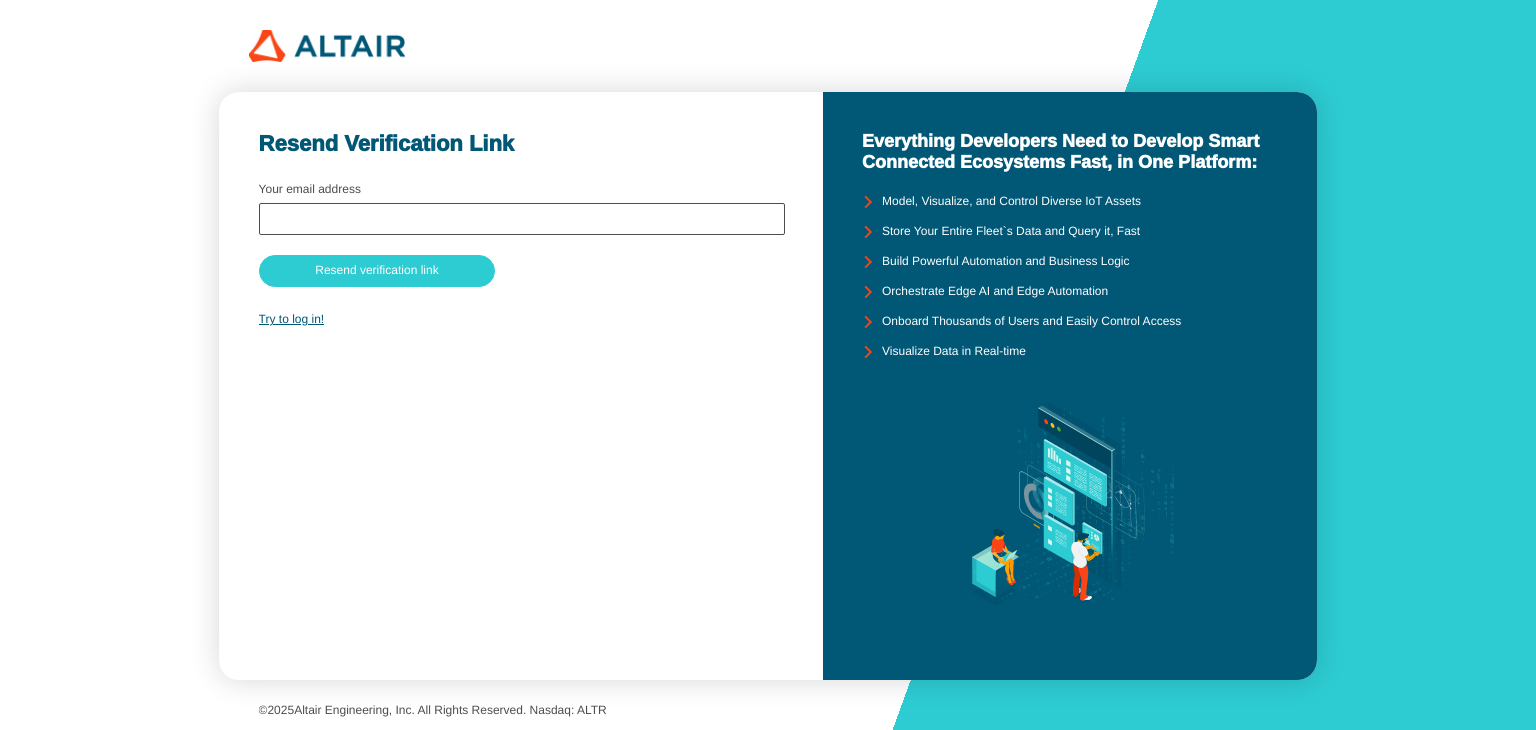 click at bounding box center (522, 219) 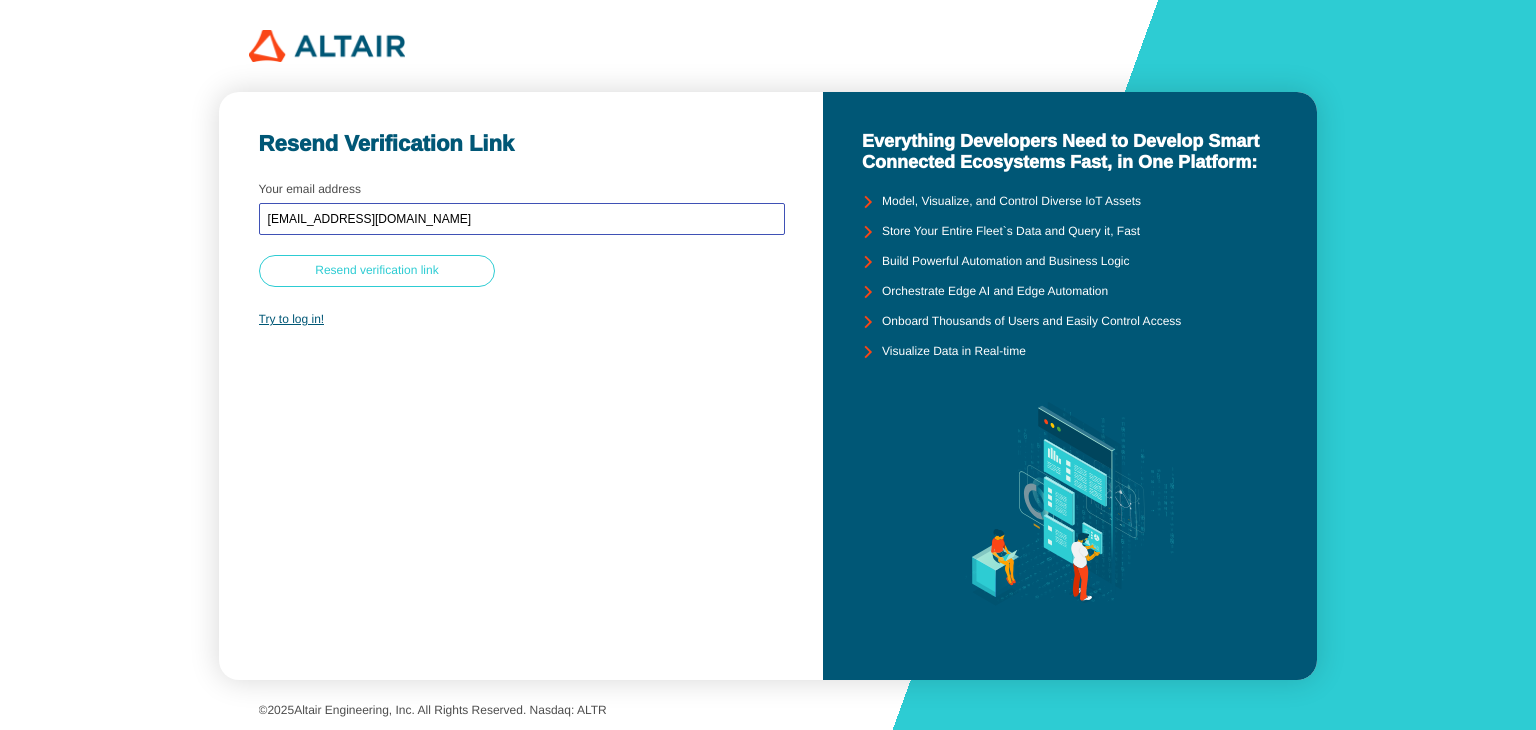 type on "[EMAIL_ADDRESS][DOMAIN_NAME]" 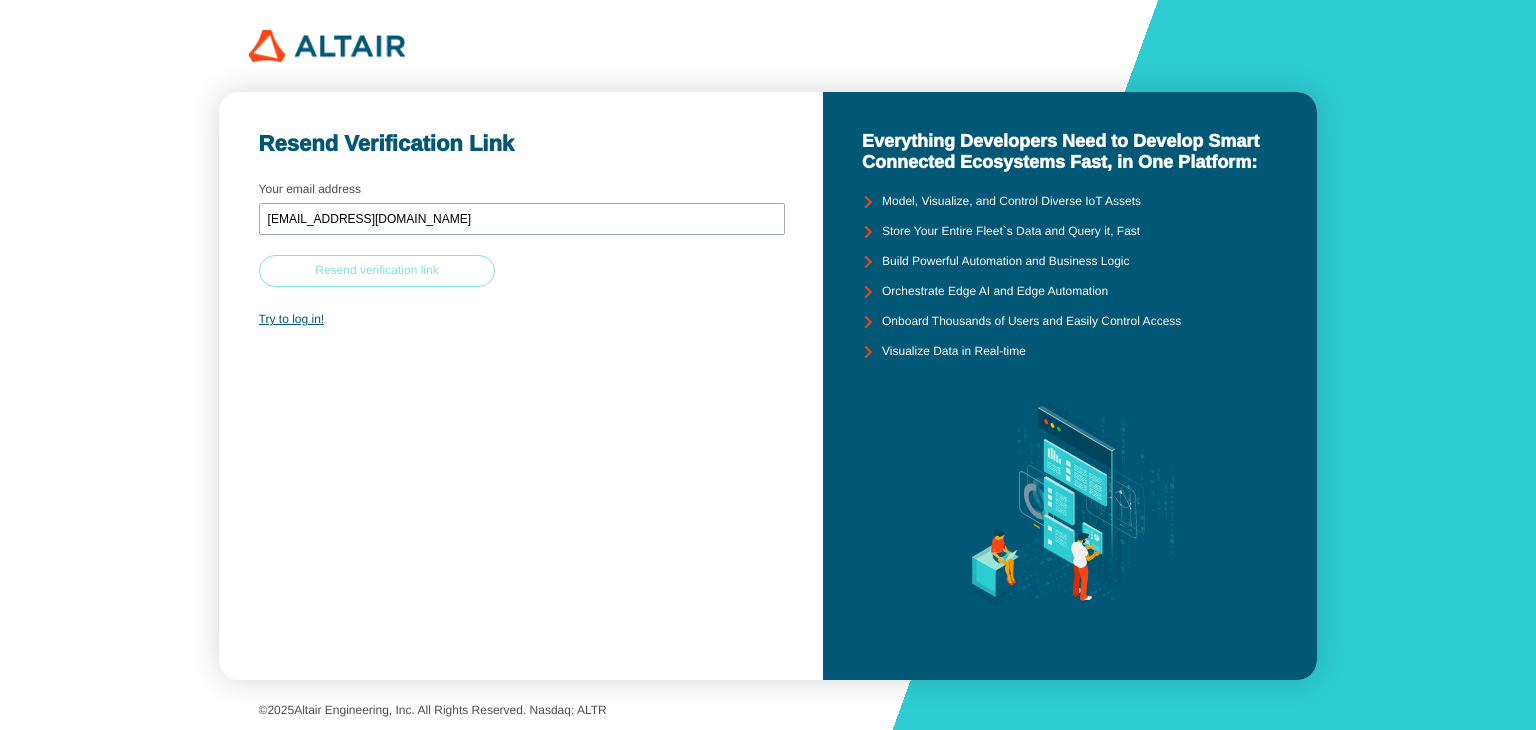 click on "Resend verification link" at bounding box center [0, 0] 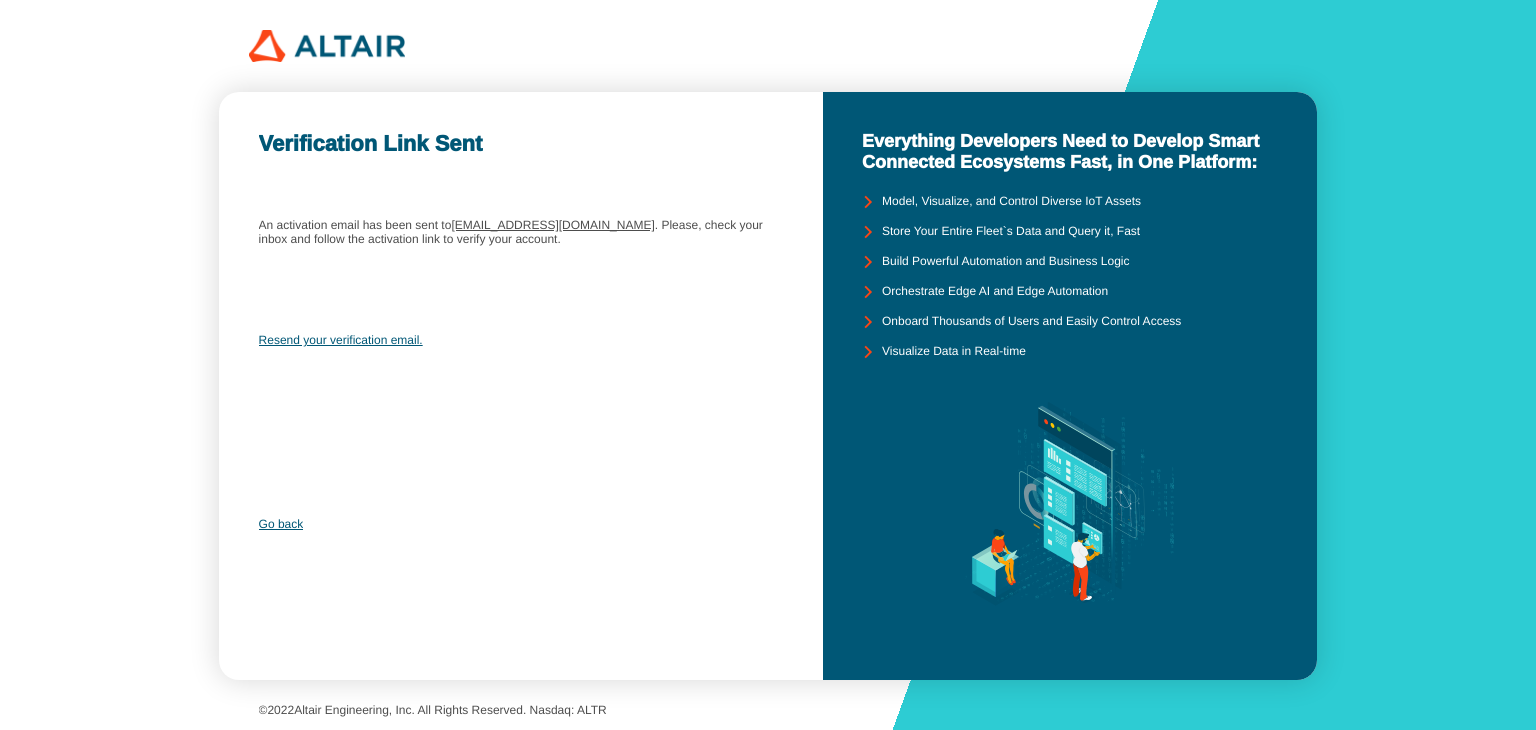 scroll, scrollTop: 0, scrollLeft: 0, axis: both 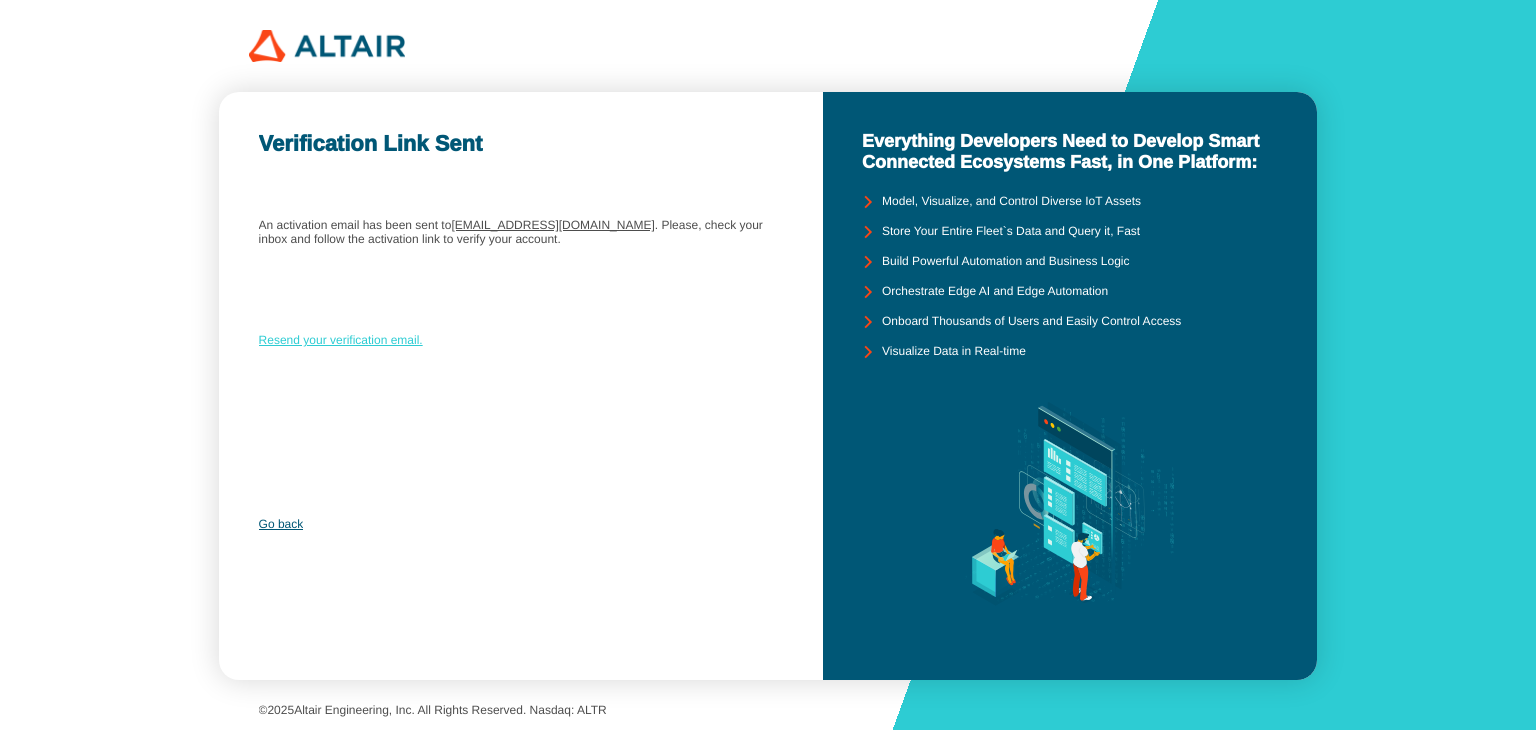 click on "Resend your verification email." at bounding box center [341, 340] 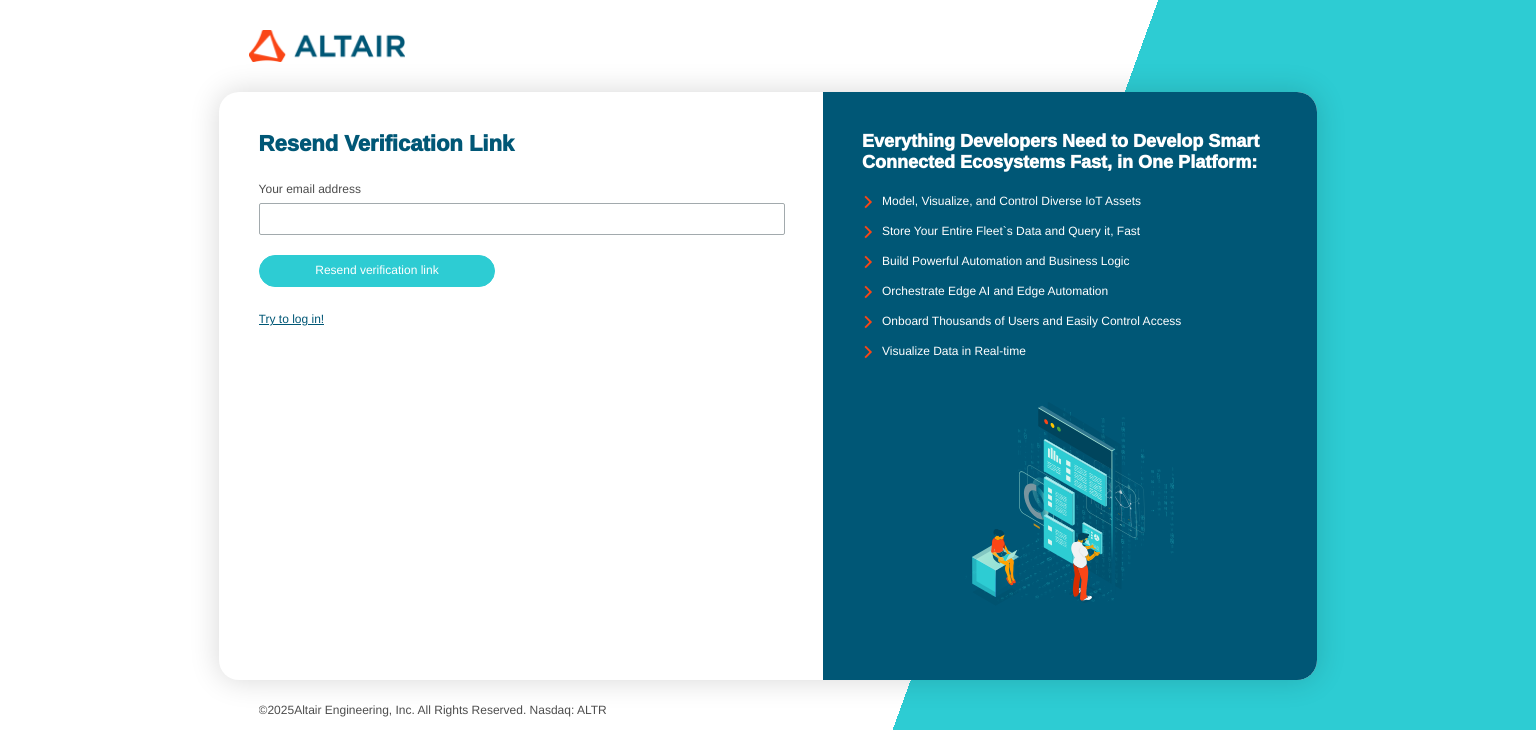 scroll, scrollTop: 0, scrollLeft: 0, axis: both 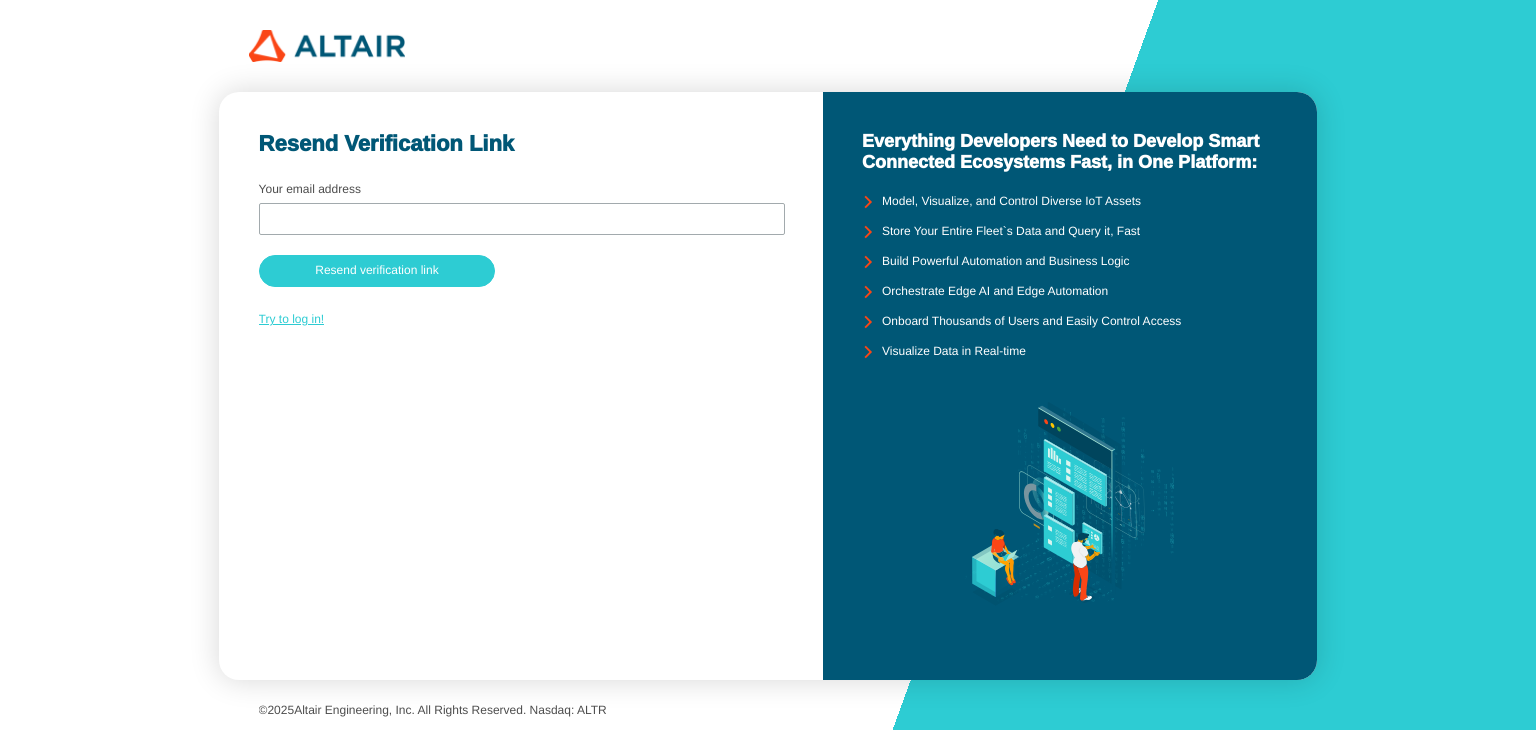 click on "Try to log in!" at bounding box center (292, 319) 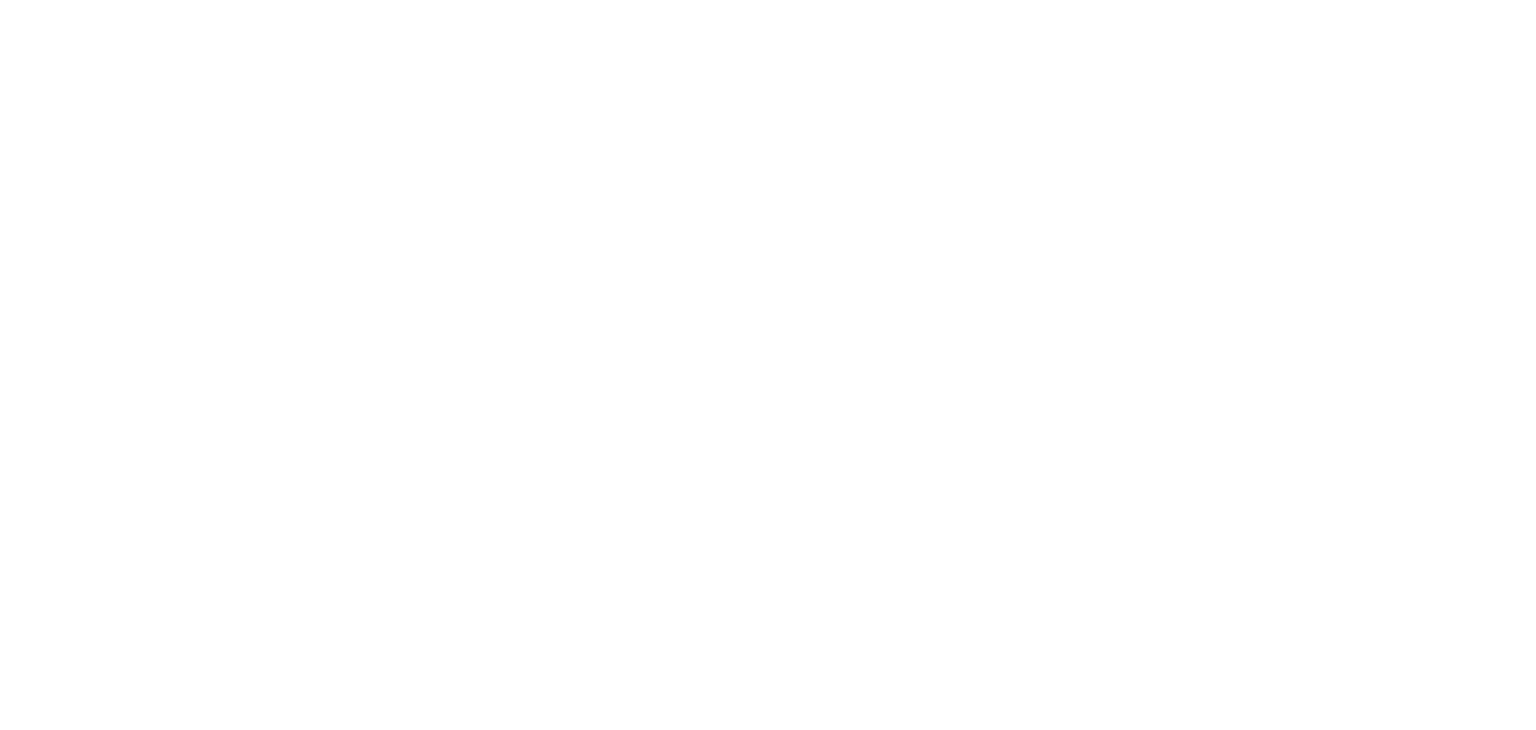scroll, scrollTop: 0, scrollLeft: 0, axis: both 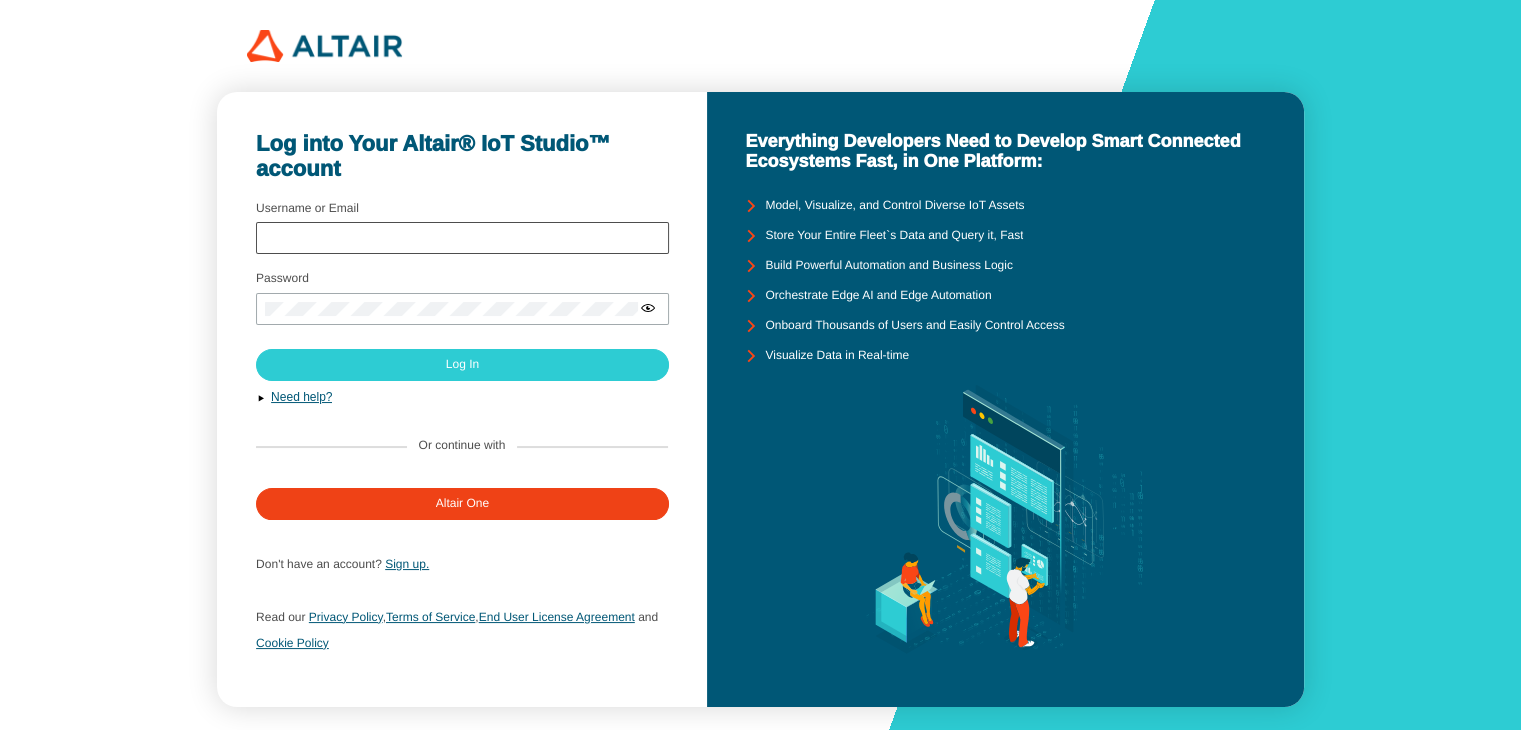 click at bounding box center (462, 238) 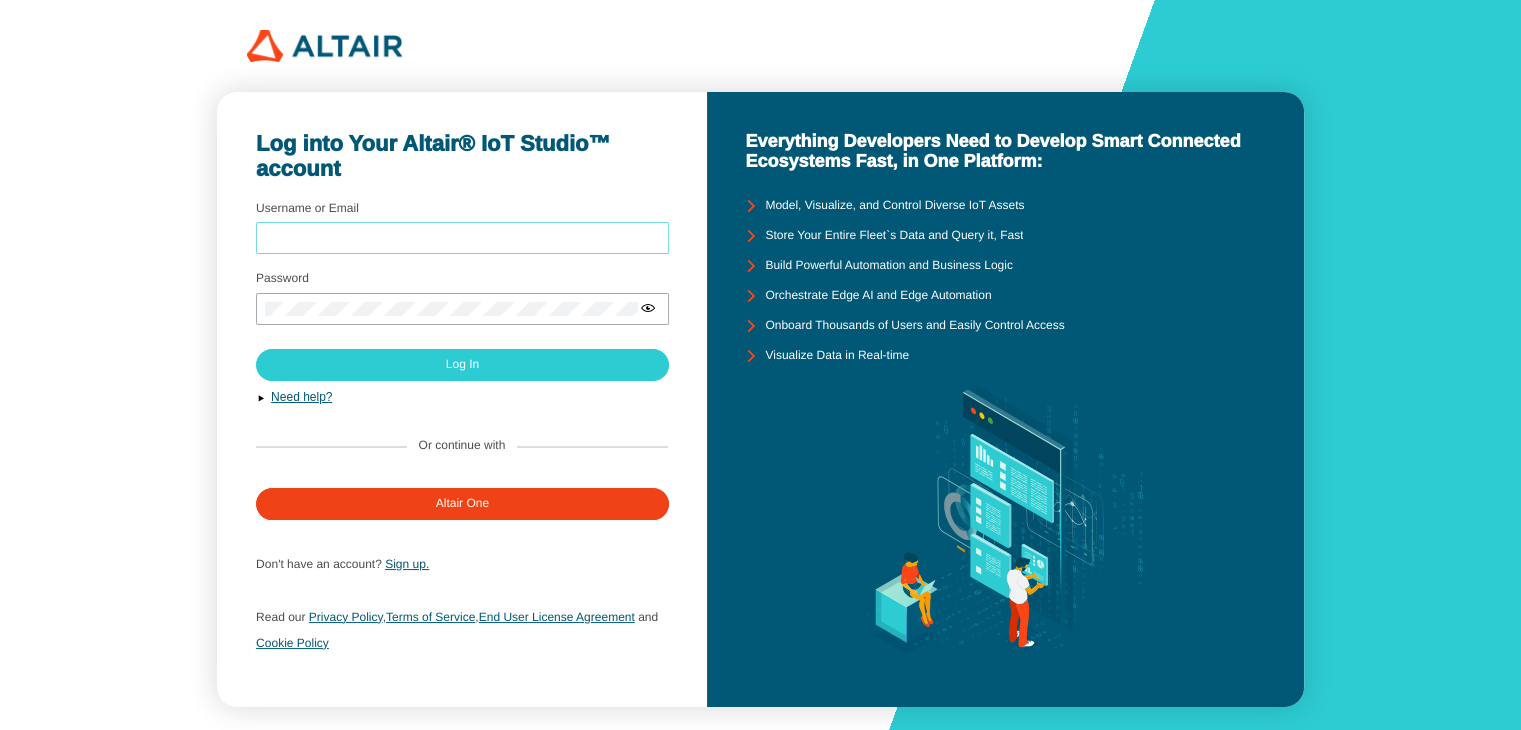 click on "Username or Email" at bounding box center (462, 239) 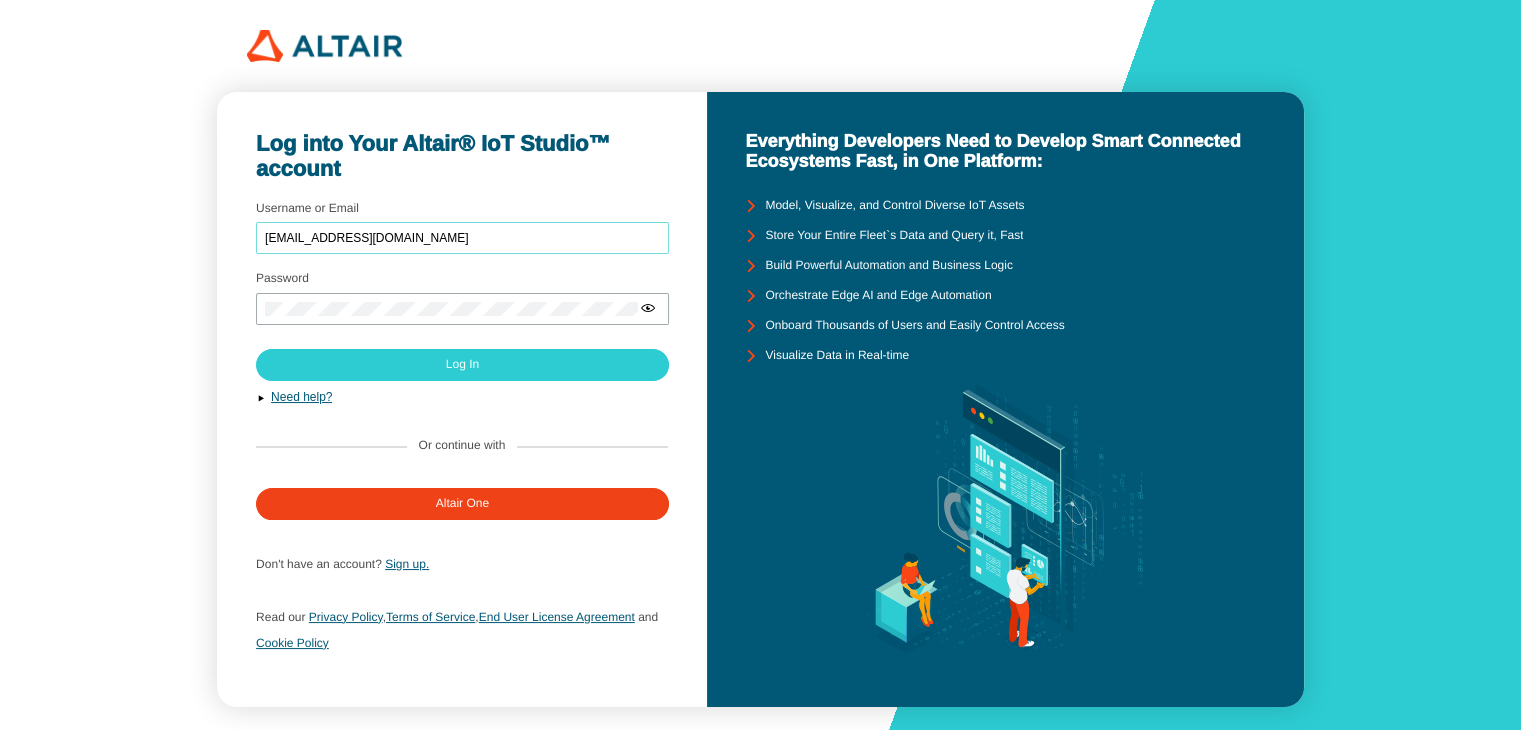 type on "tech.deck@bk.ru" 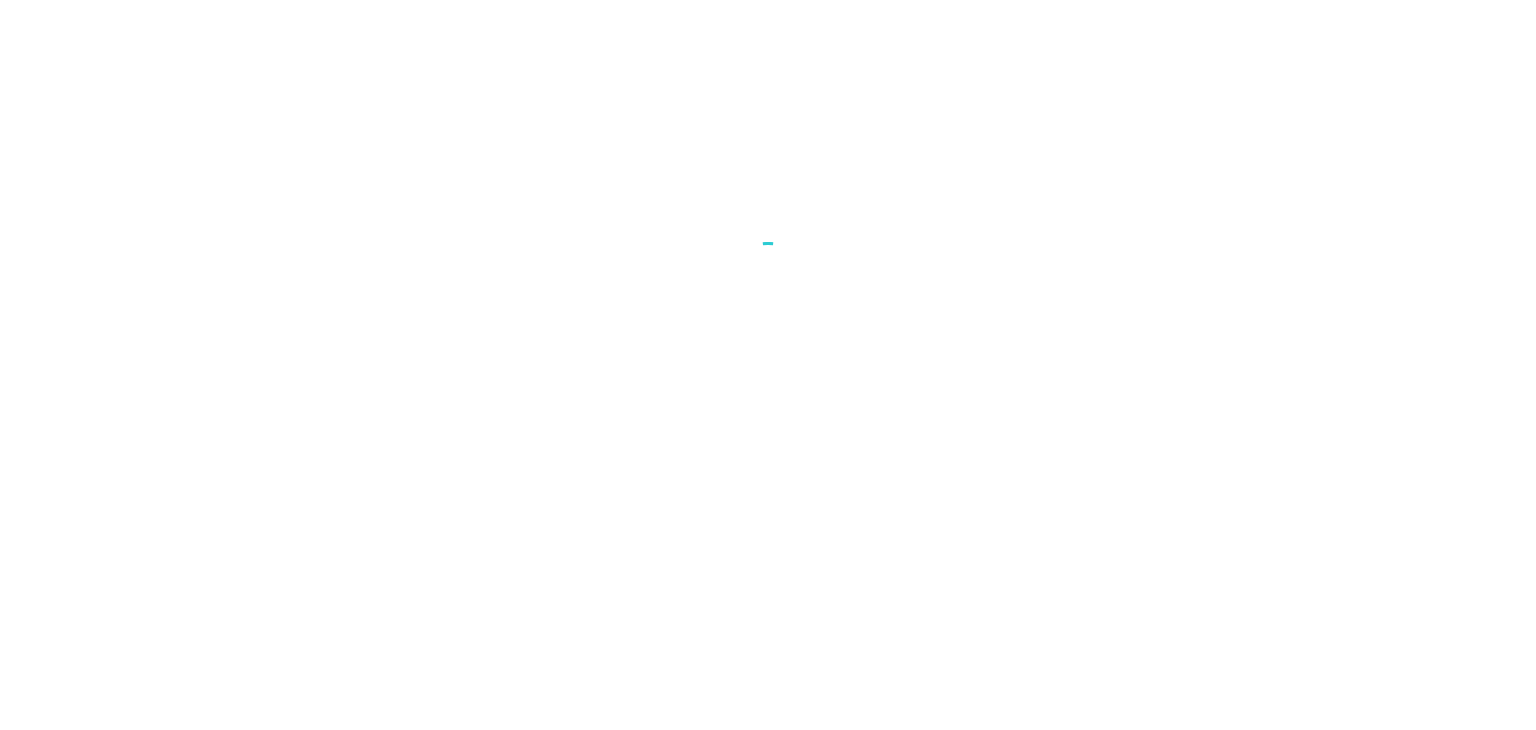 scroll, scrollTop: 0, scrollLeft: 0, axis: both 